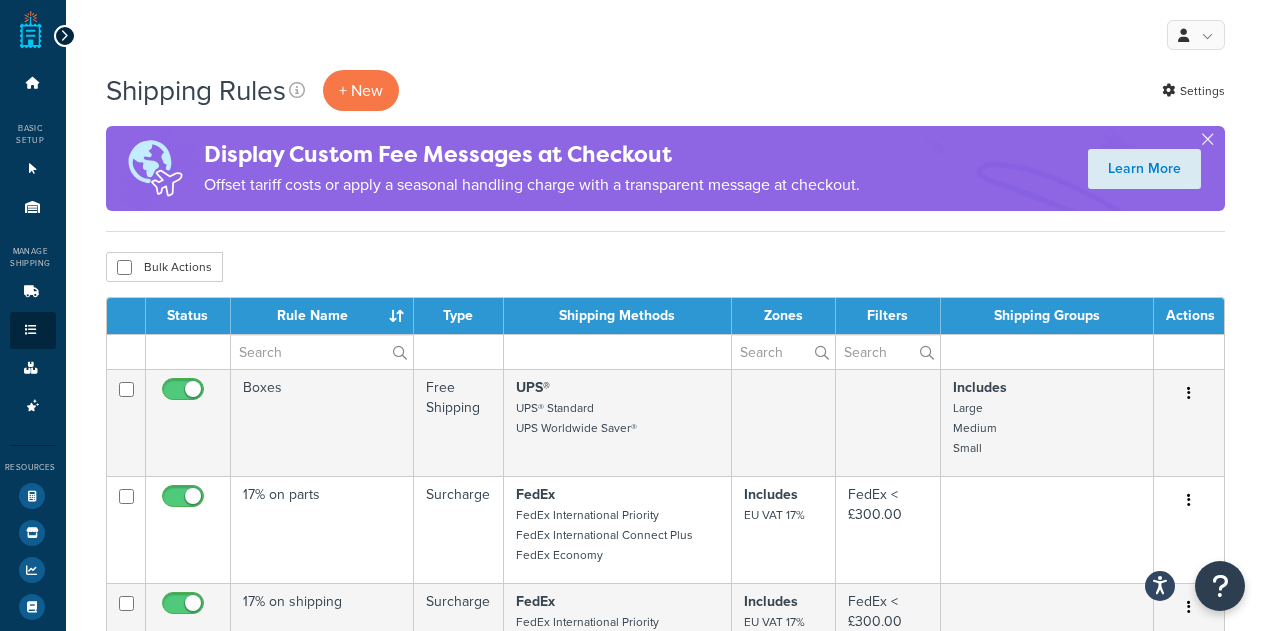 select on "50" 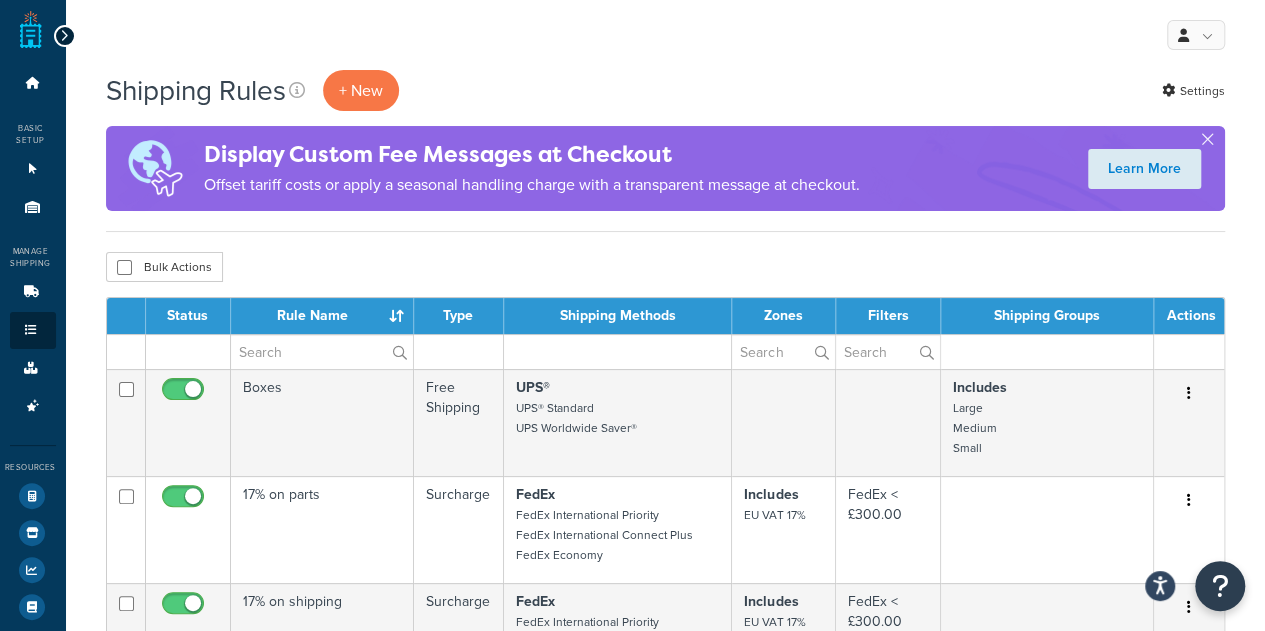 scroll, scrollTop: 0, scrollLeft: 0, axis: both 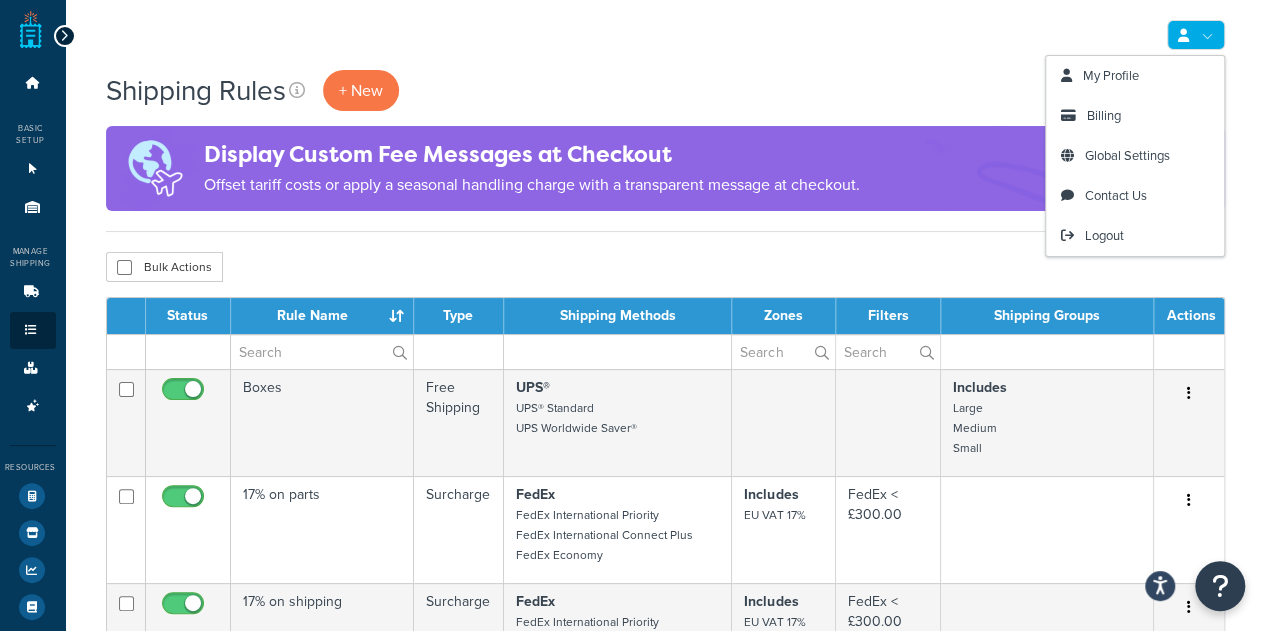 click at bounding box center (1196, 35) 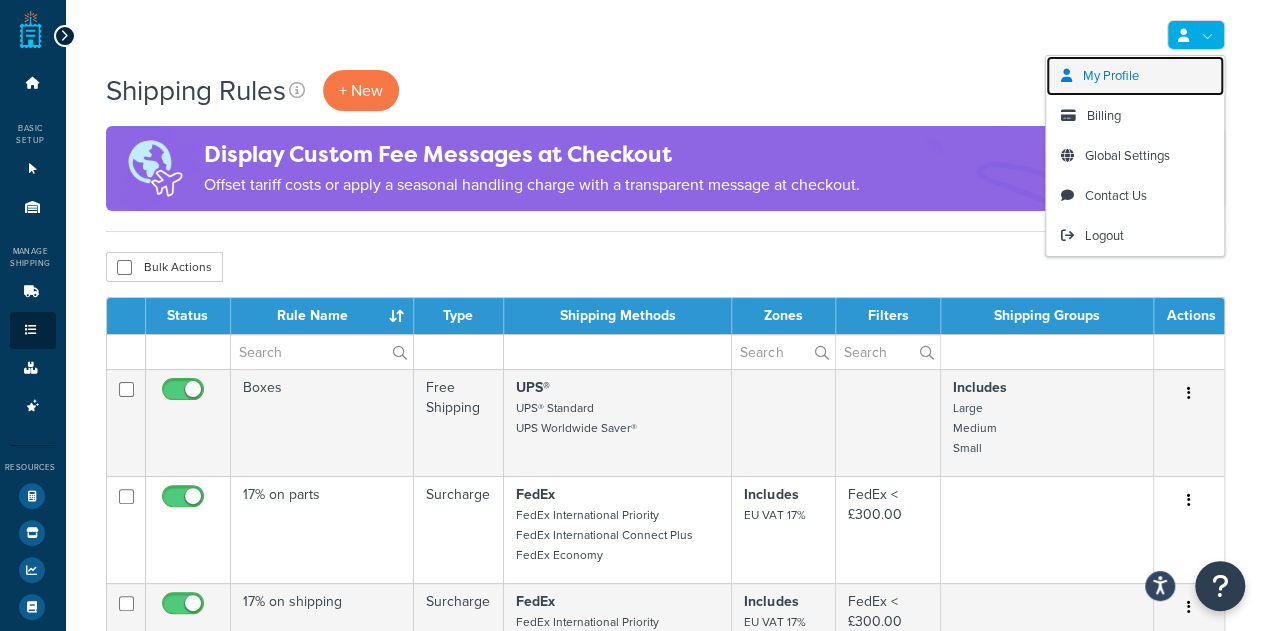 click on "My Profile" at bounding box center (1111, 75) 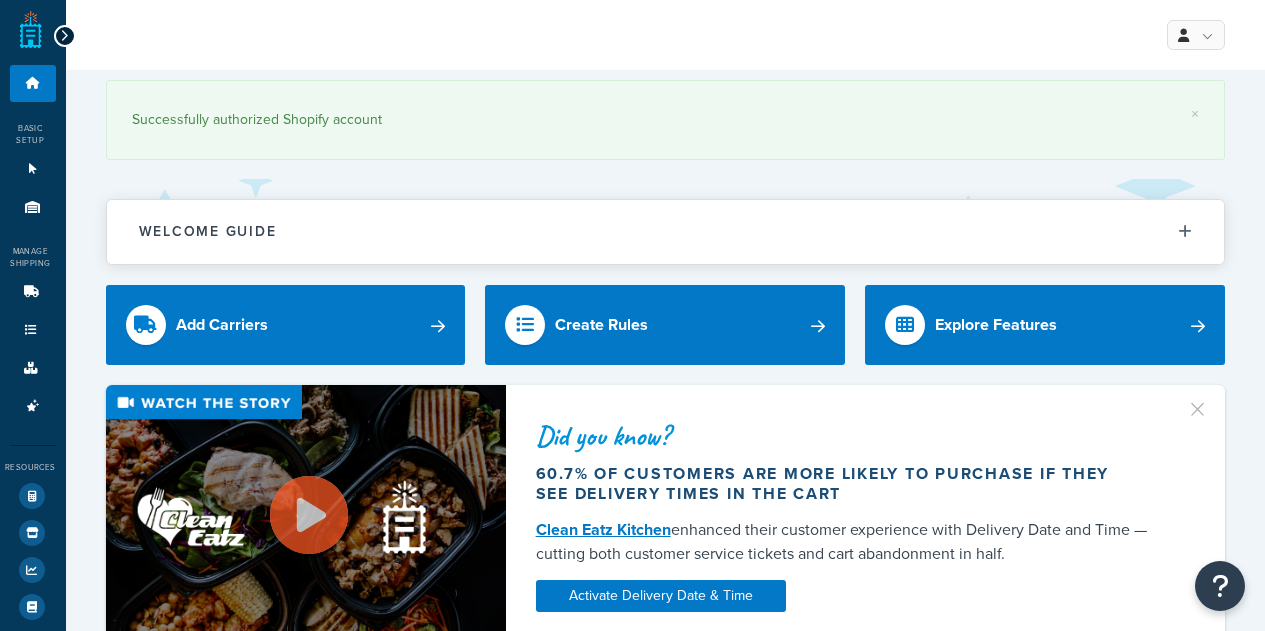 scroll, scrollTop: 0, scrollLeft: 0, axis: both 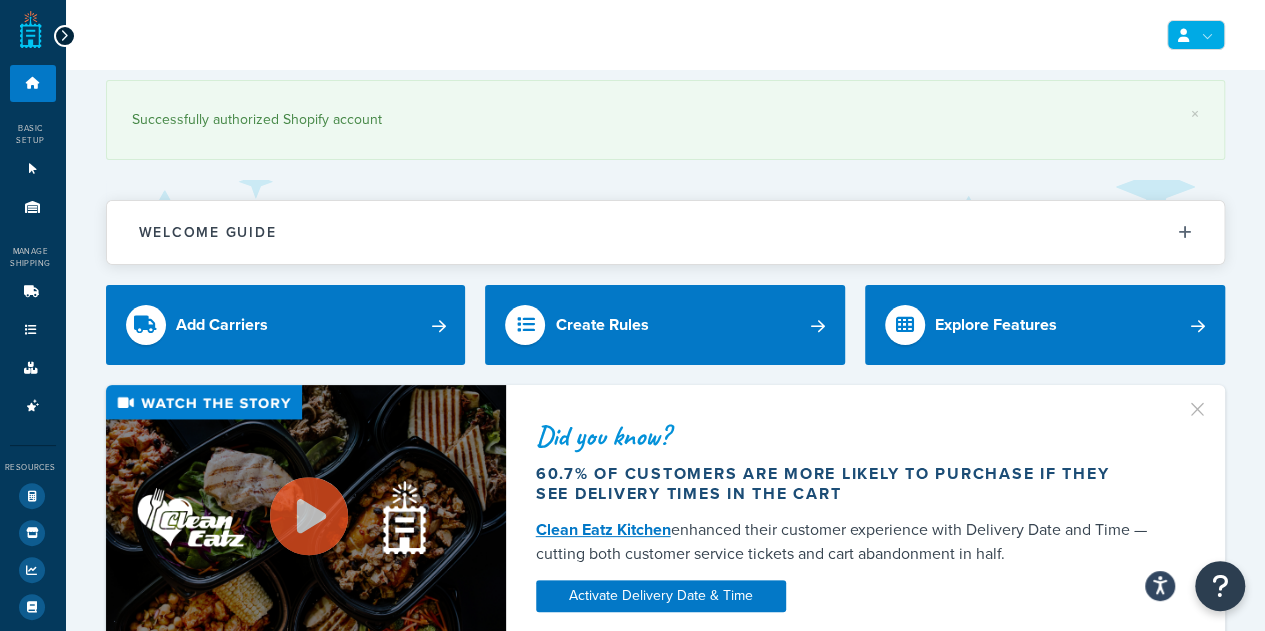 click at bounding box center (1196, 35) 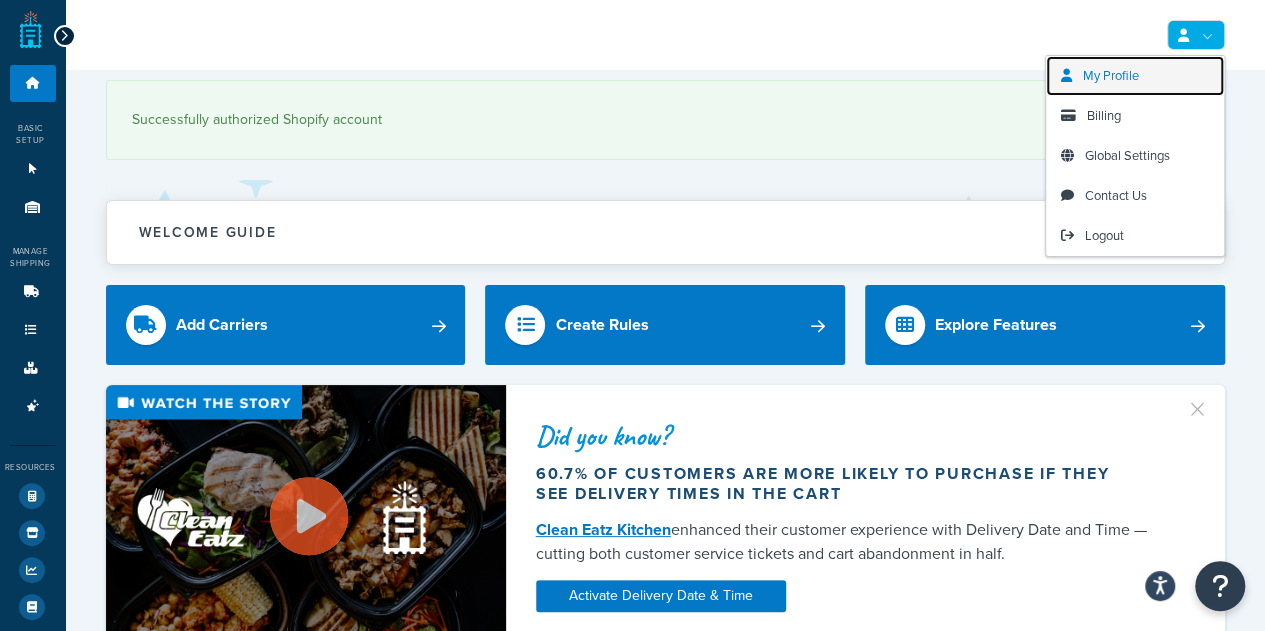 click on "My Profile" at bounding box center (1111, 75) 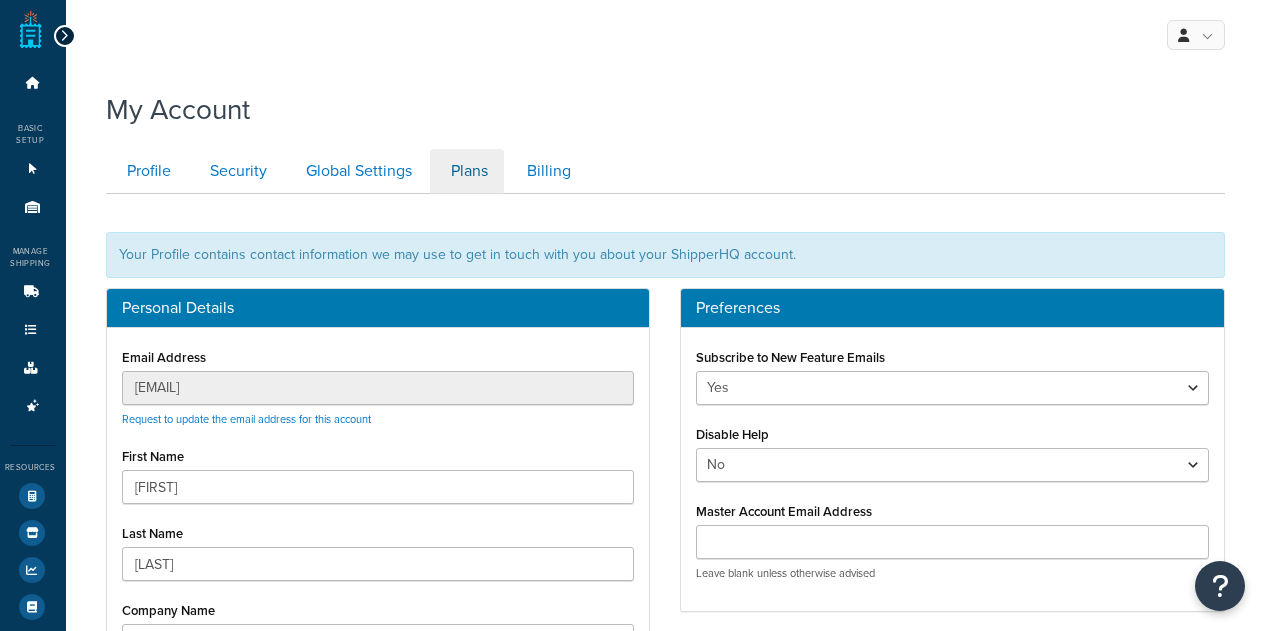scroll, scrollTop: 0, scrollLeft: 0, axis: both 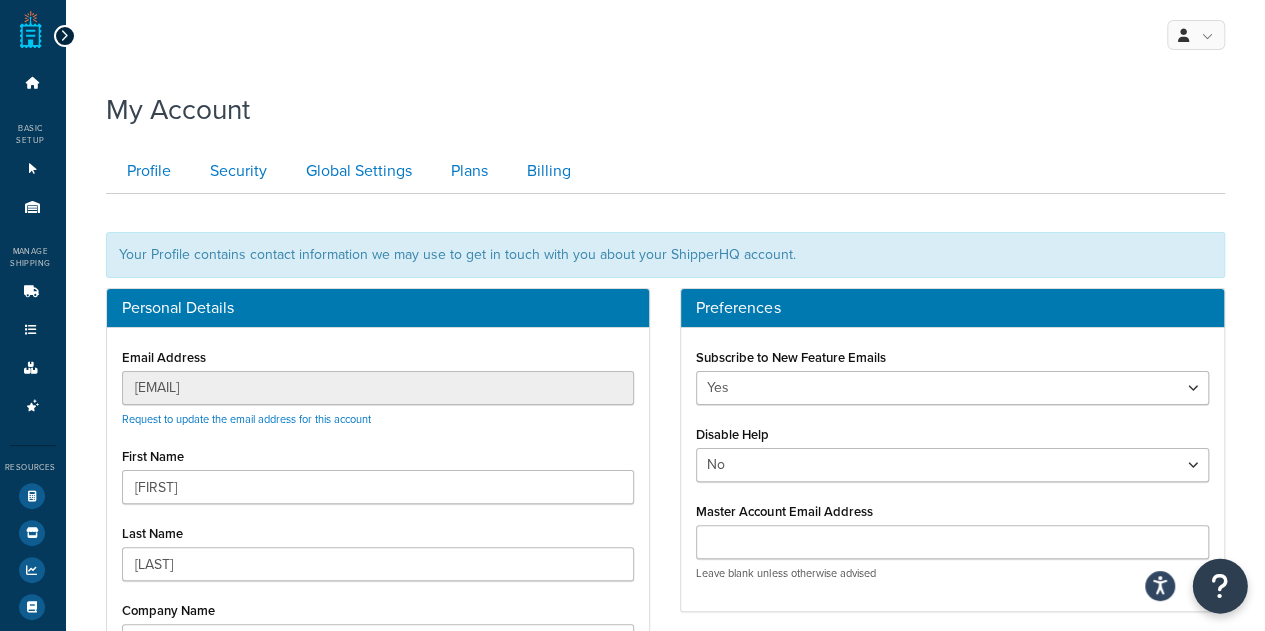 click at bounding box center [1220, 586] 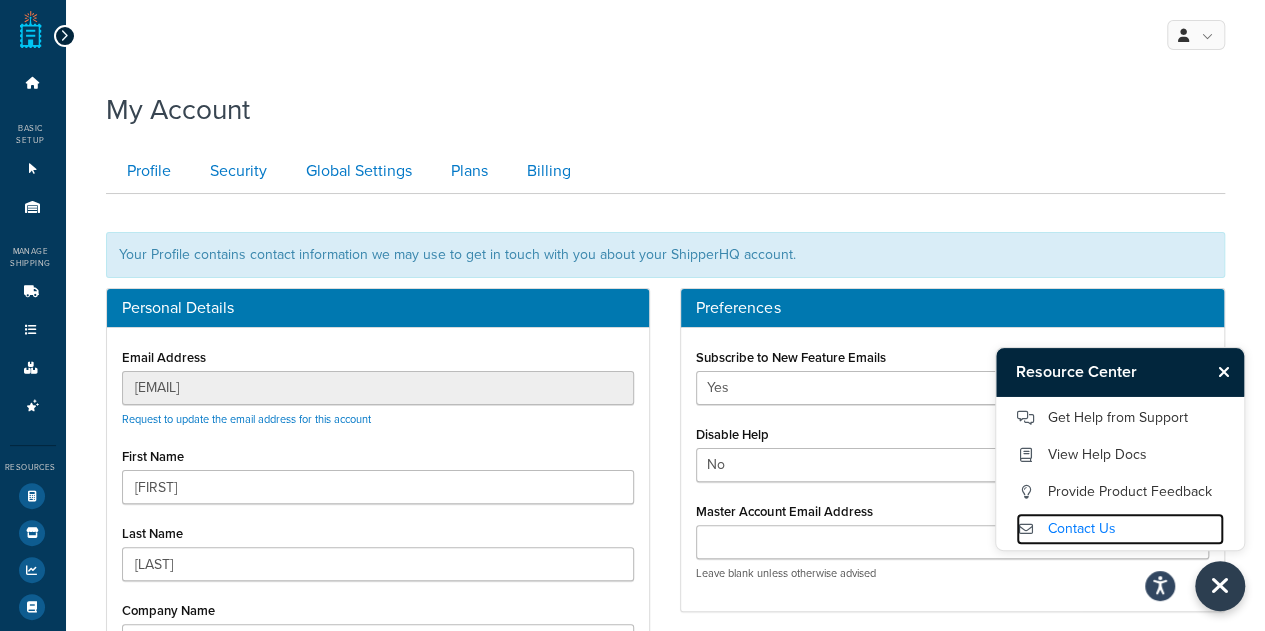 click on "Contact Us" at bounding box center (1120, 529) 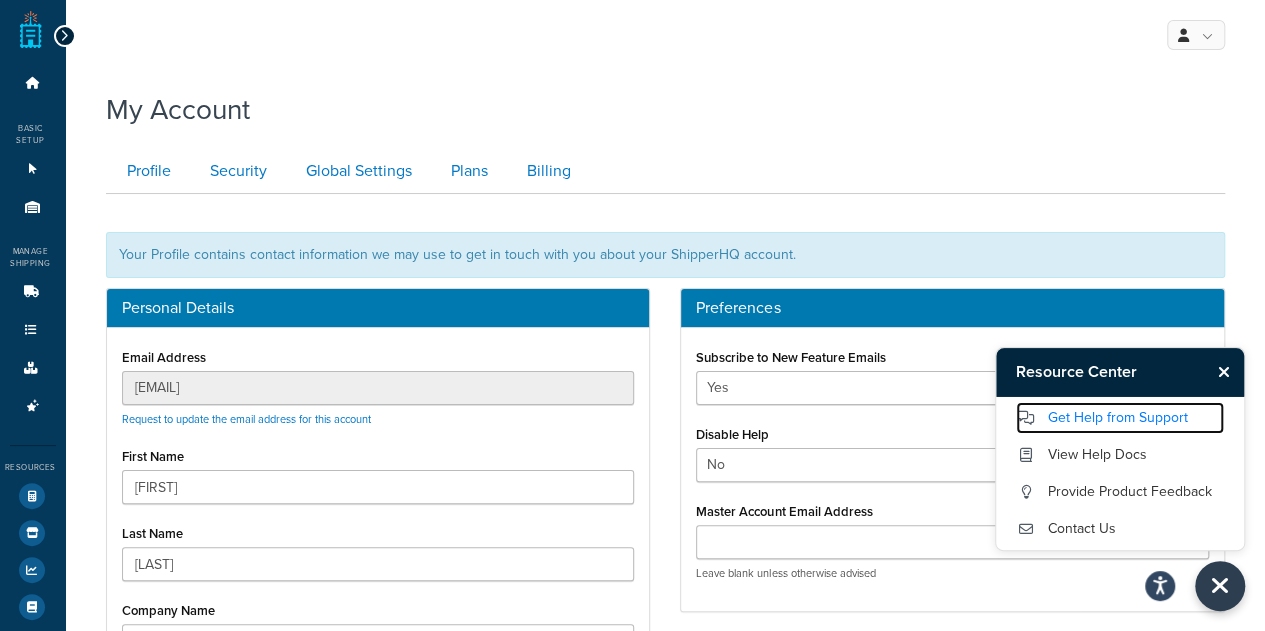 click on "Get Help from Support" at bounding box center (1120, 418) 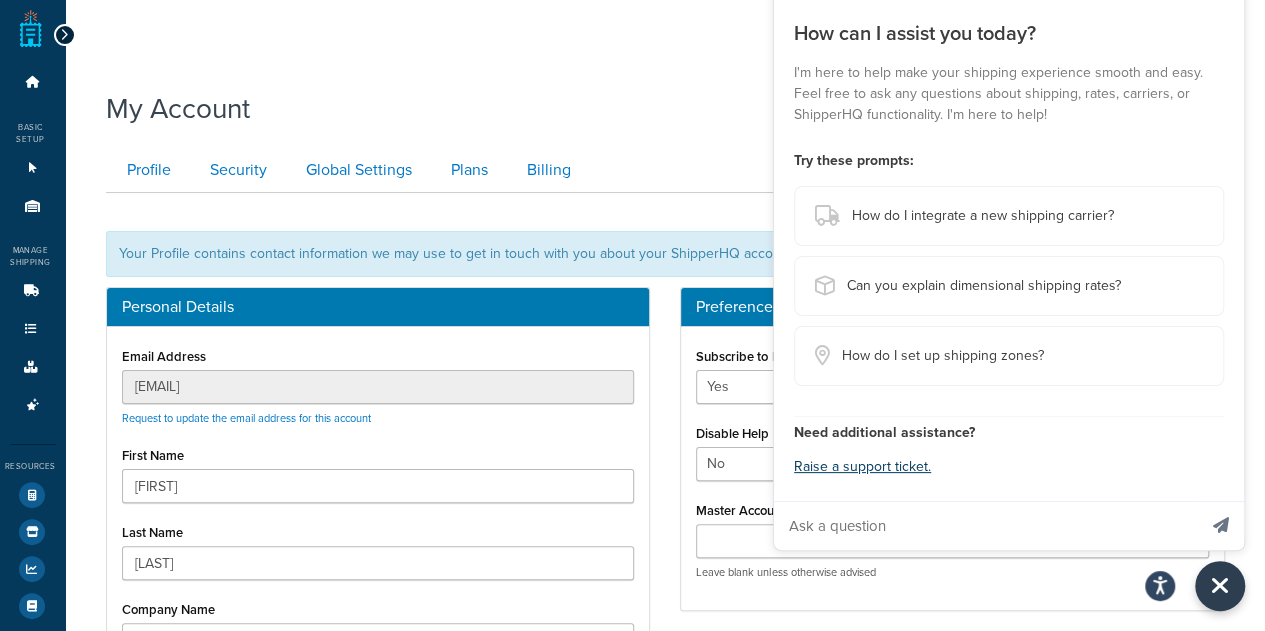 scroll, scrollTop: 200, scrollLeft: 0, axis: vertical 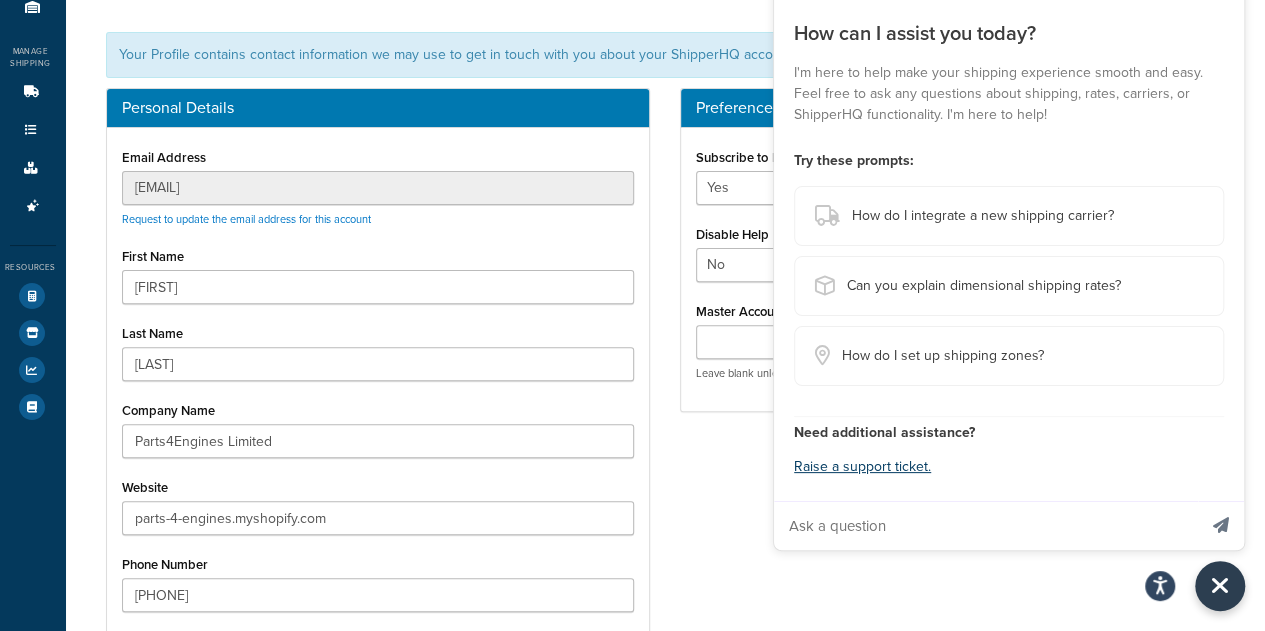 click at bounding box center (985, 526) 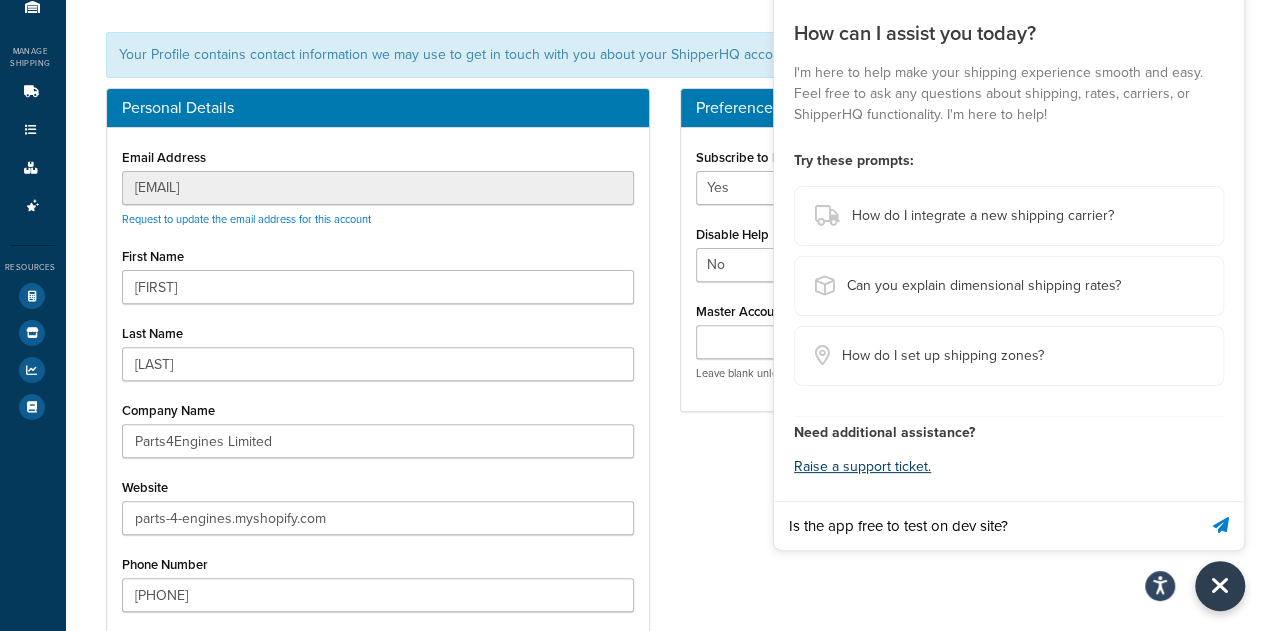 type on "Is the app free to test on dev site?" 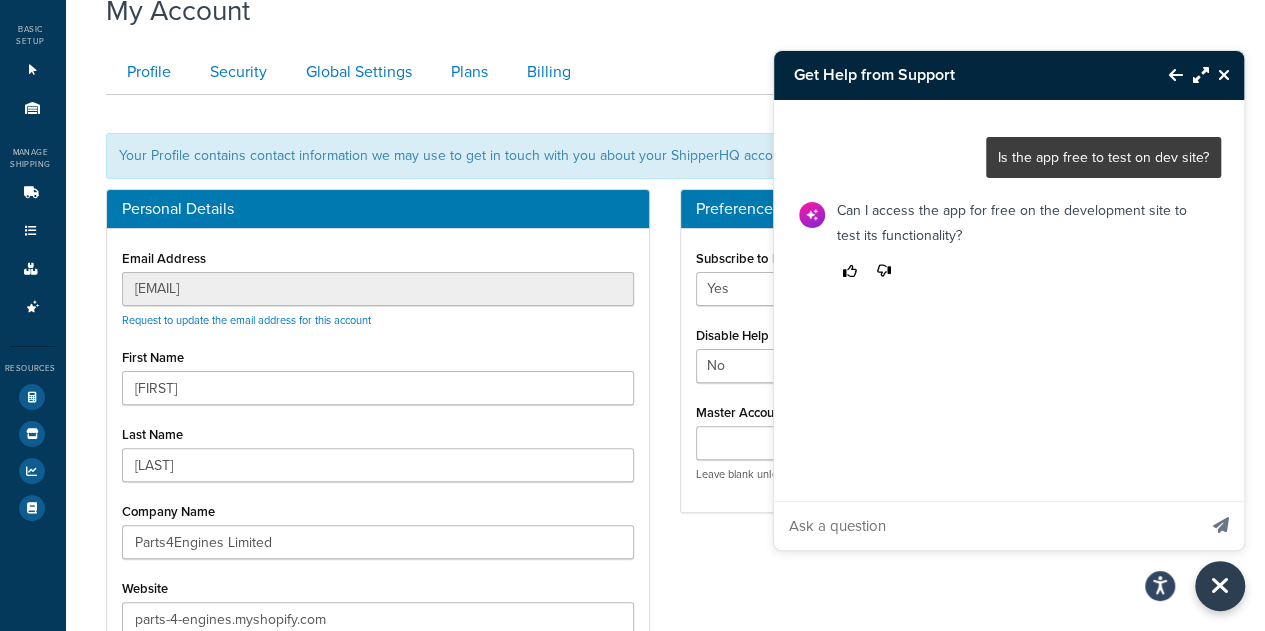 scroll, scrollTop: 0, scrollLeft: 0, axis: both 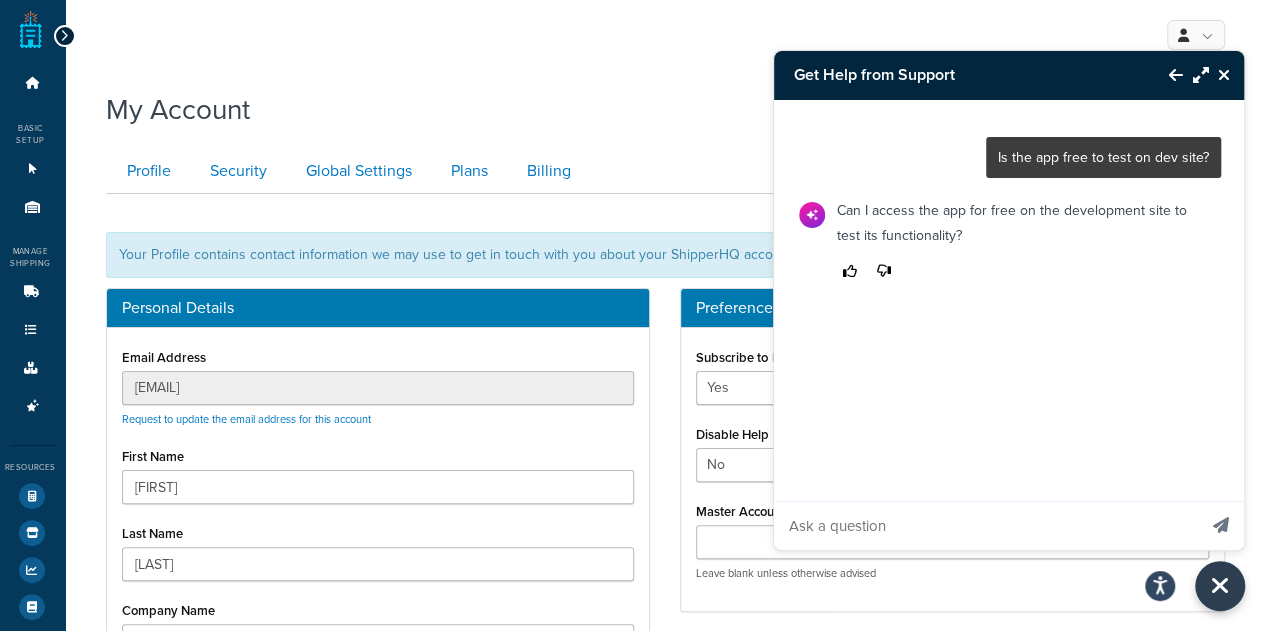 click at bounding box center (985, 526) 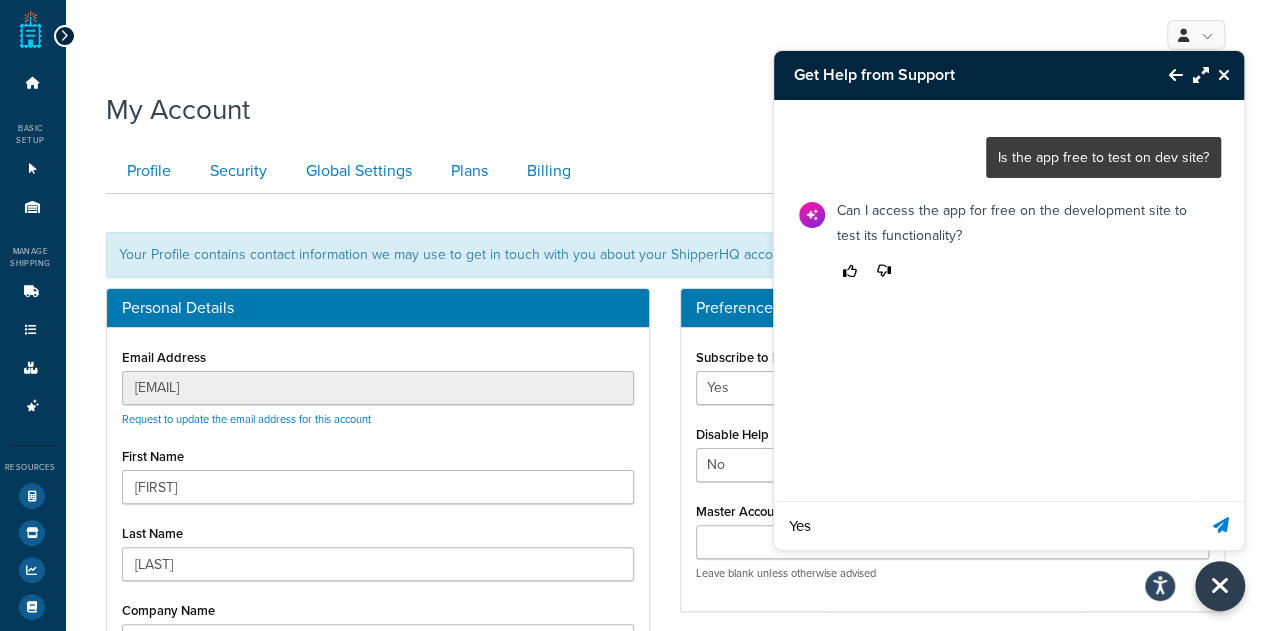 type on "Yes" 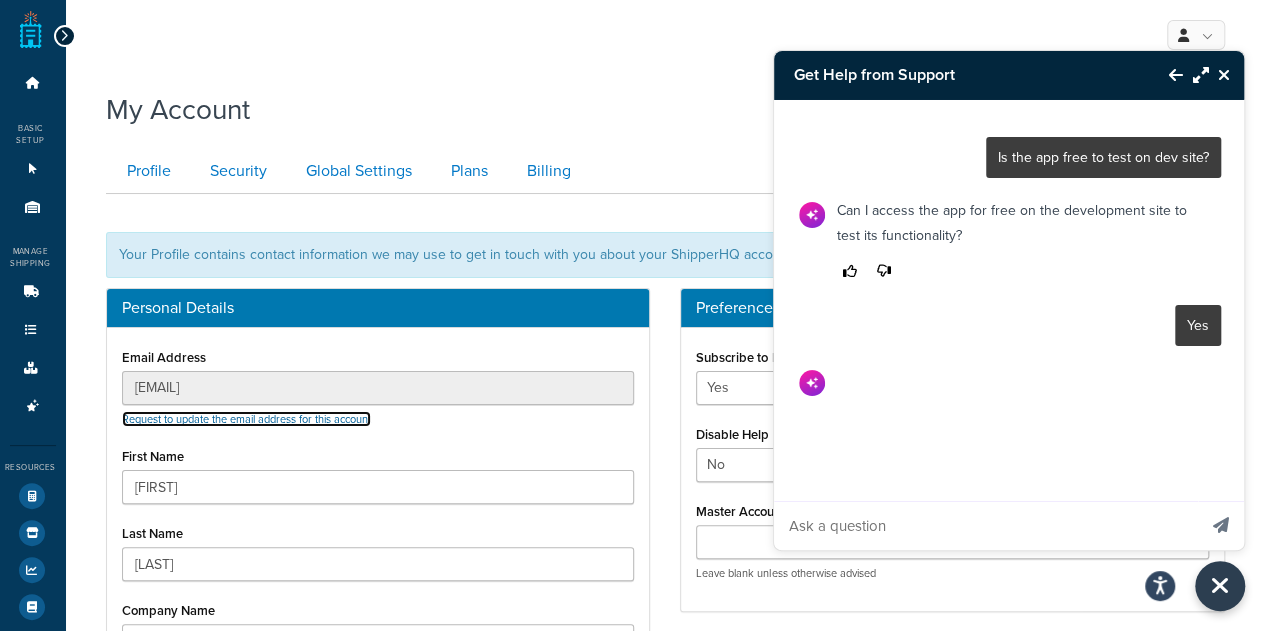 click on "Request to update the email address for this account" at bounding box center [246, 419] 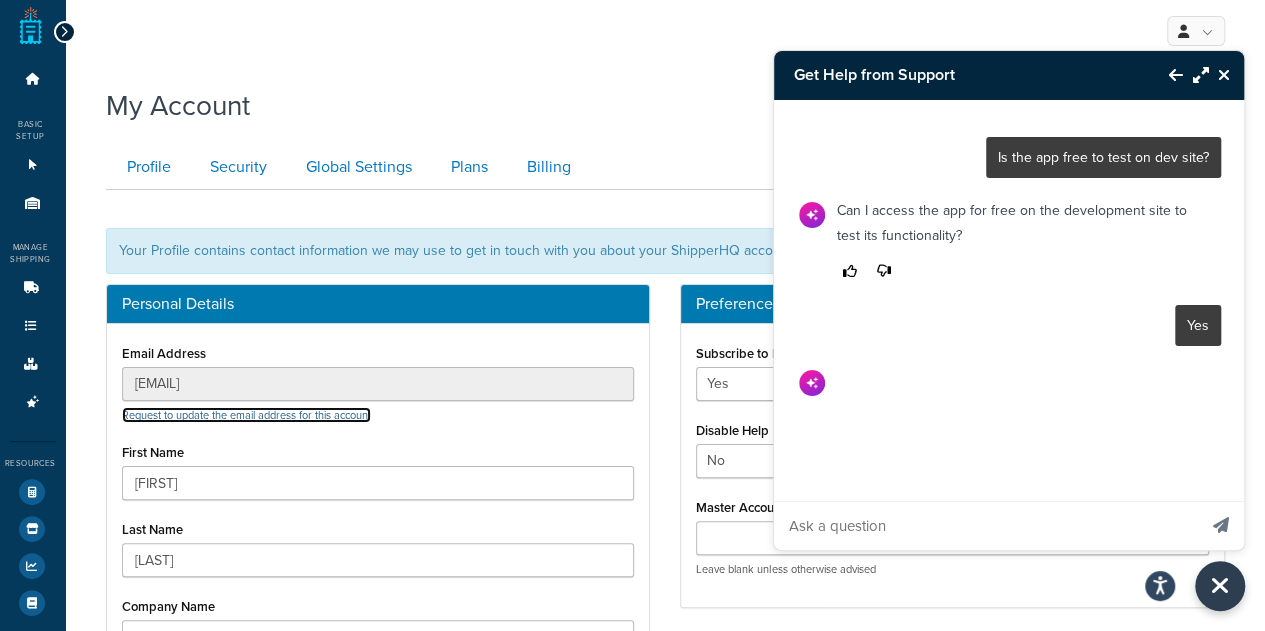 scroll, scrollTop: 0, scrollLeft: 0, axis: both 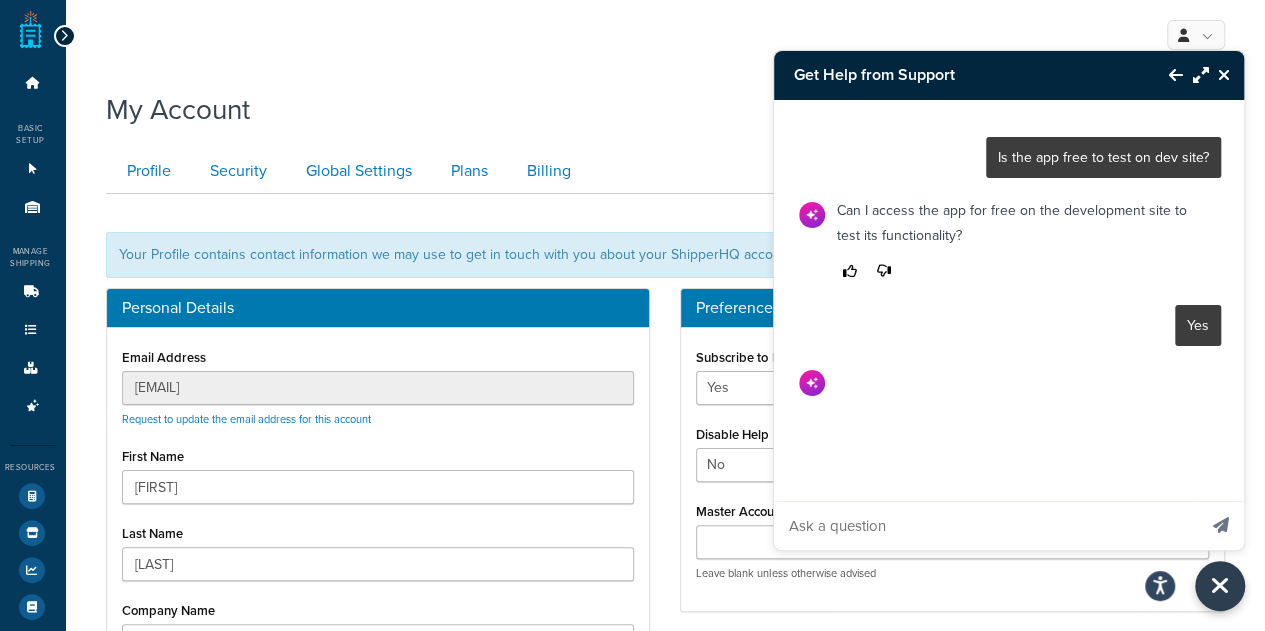 click on "My Profile   Billing   Global Settings   Contact Us   Logout" at bounding box center (665, 35) 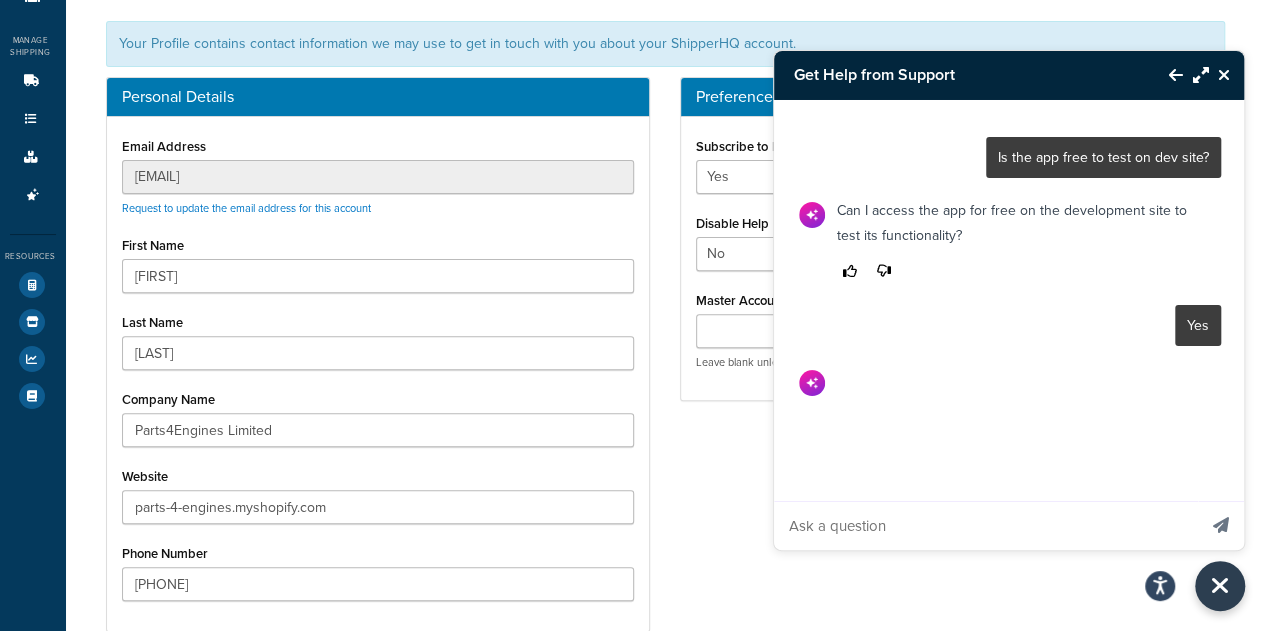 scroll, scrollTop: 200, scrollLeft: 0, axis: vertical 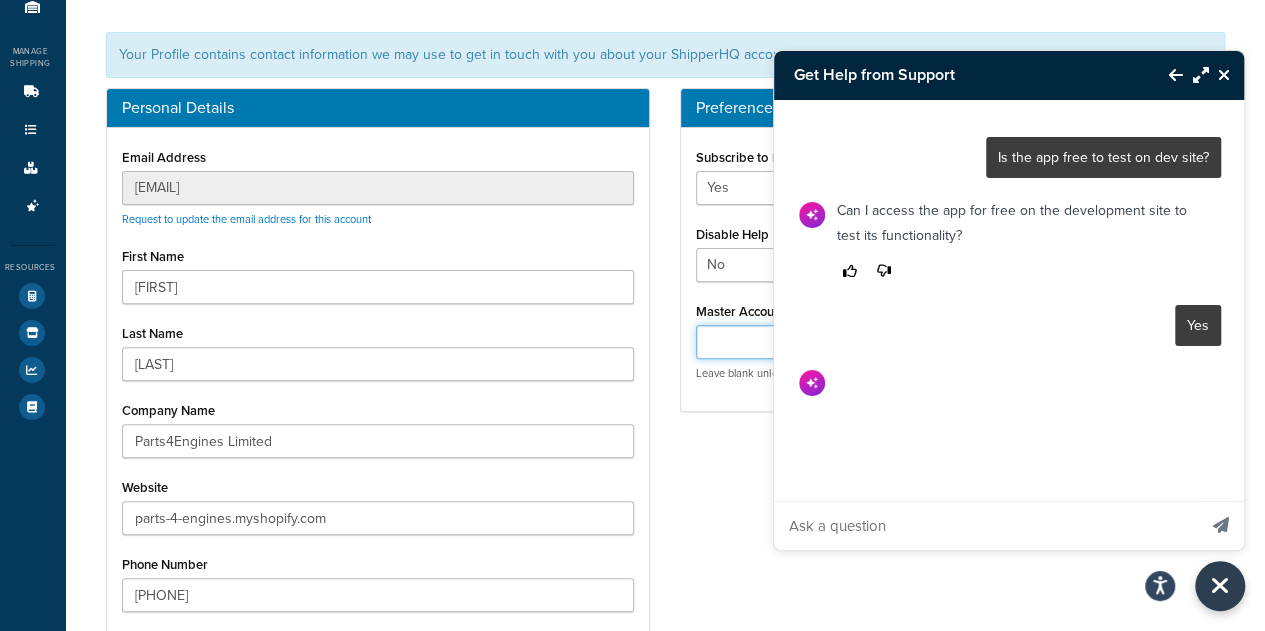 click on "Master Account Email Address" at bounding box center [952, 342] 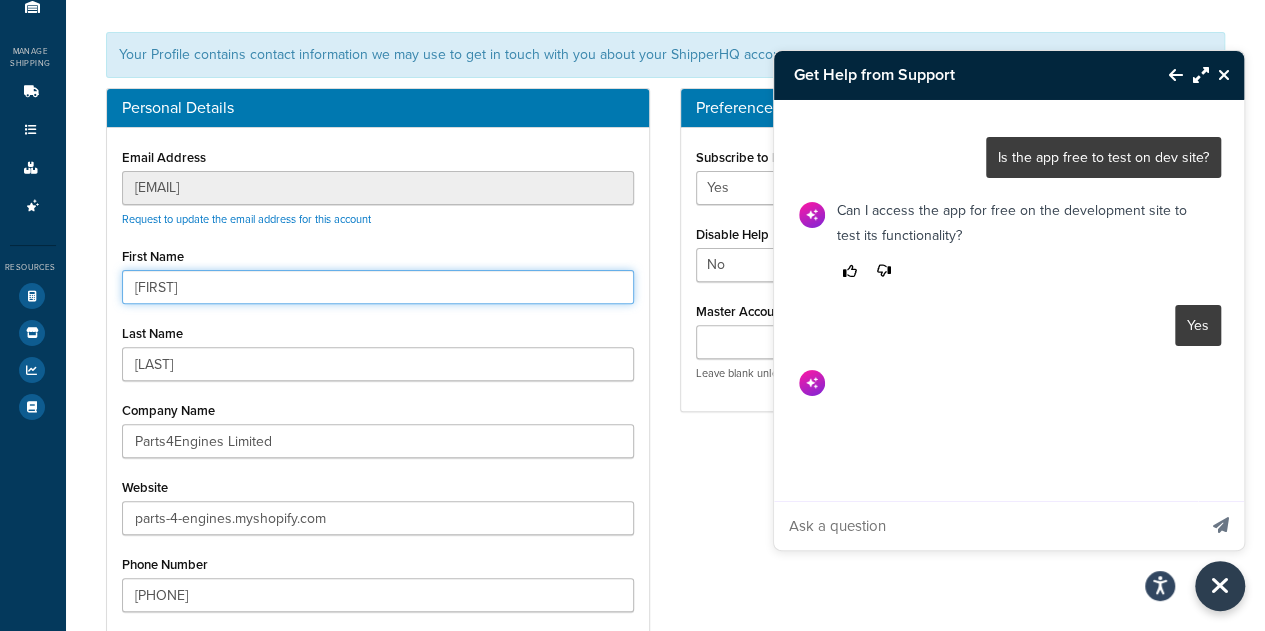 click on "Michael" at bounding box center (378, 287) 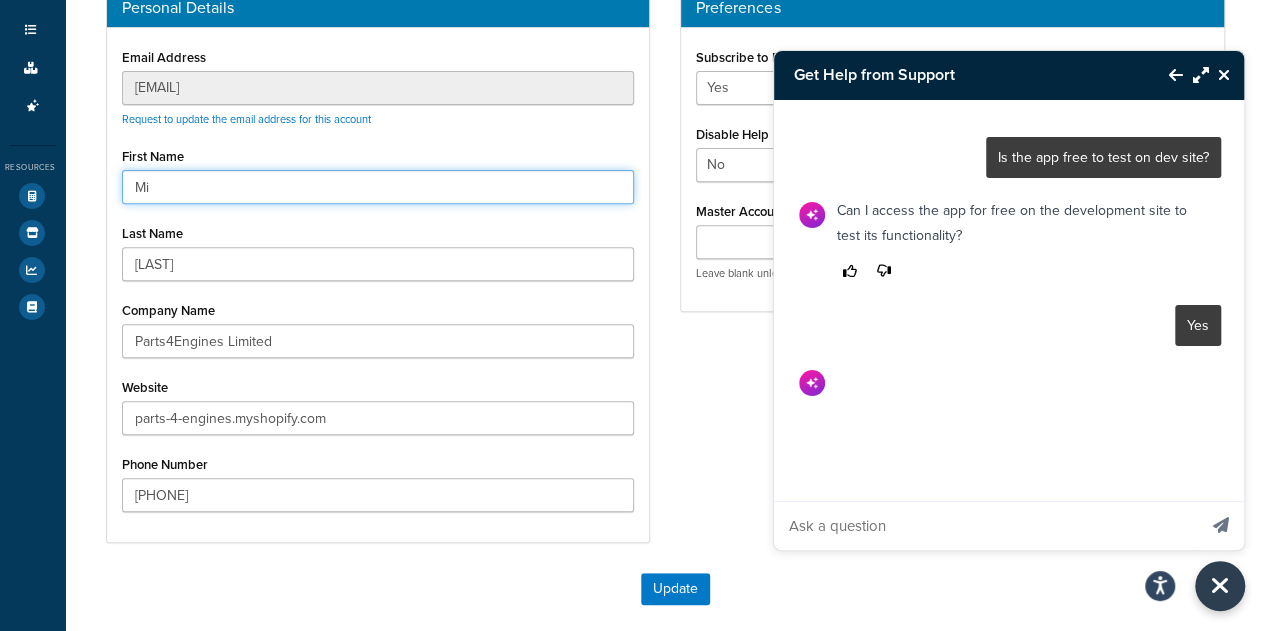 type on "M" 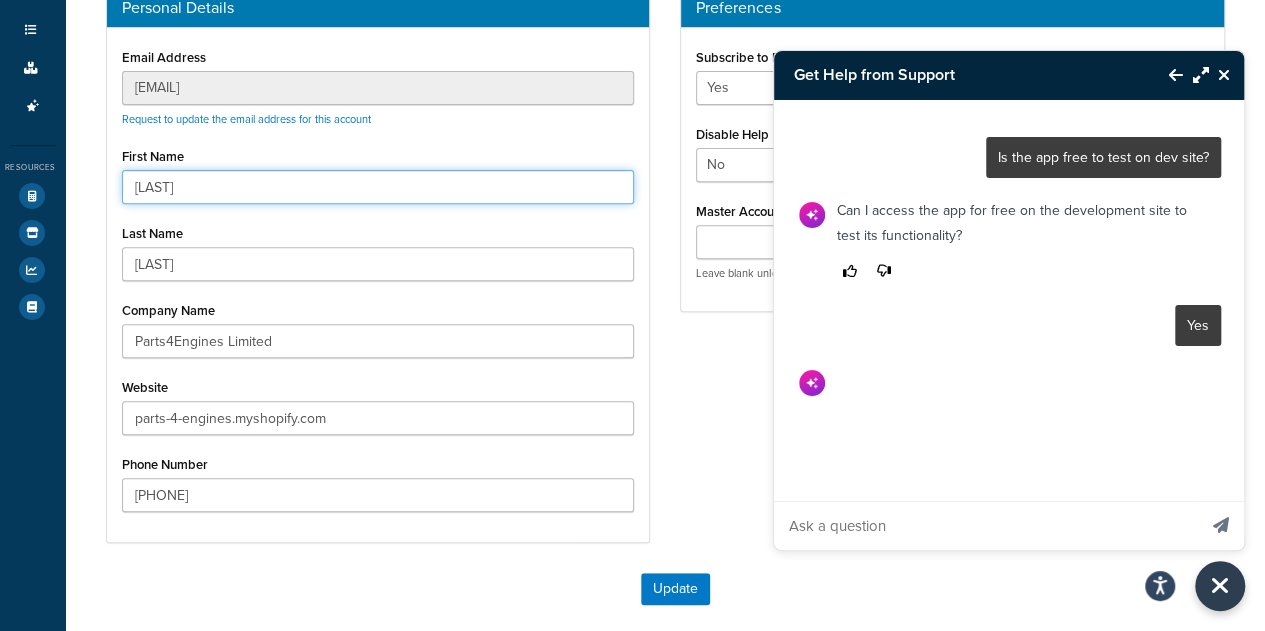 type on "Farooq" 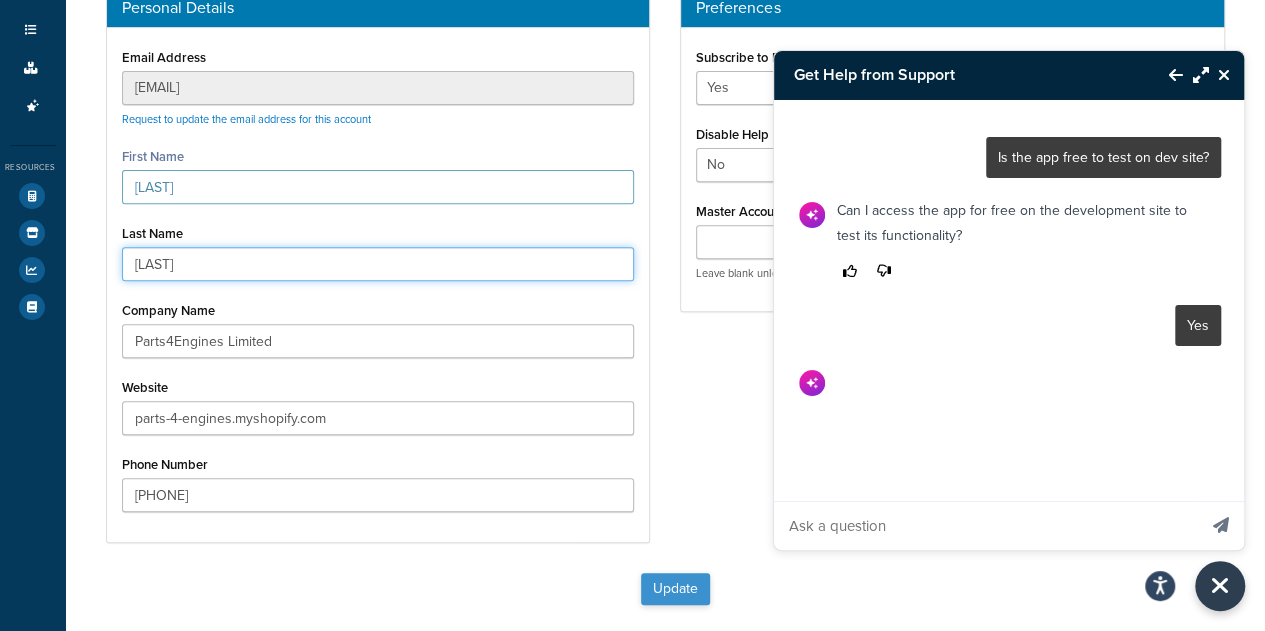 type on "Sattar" 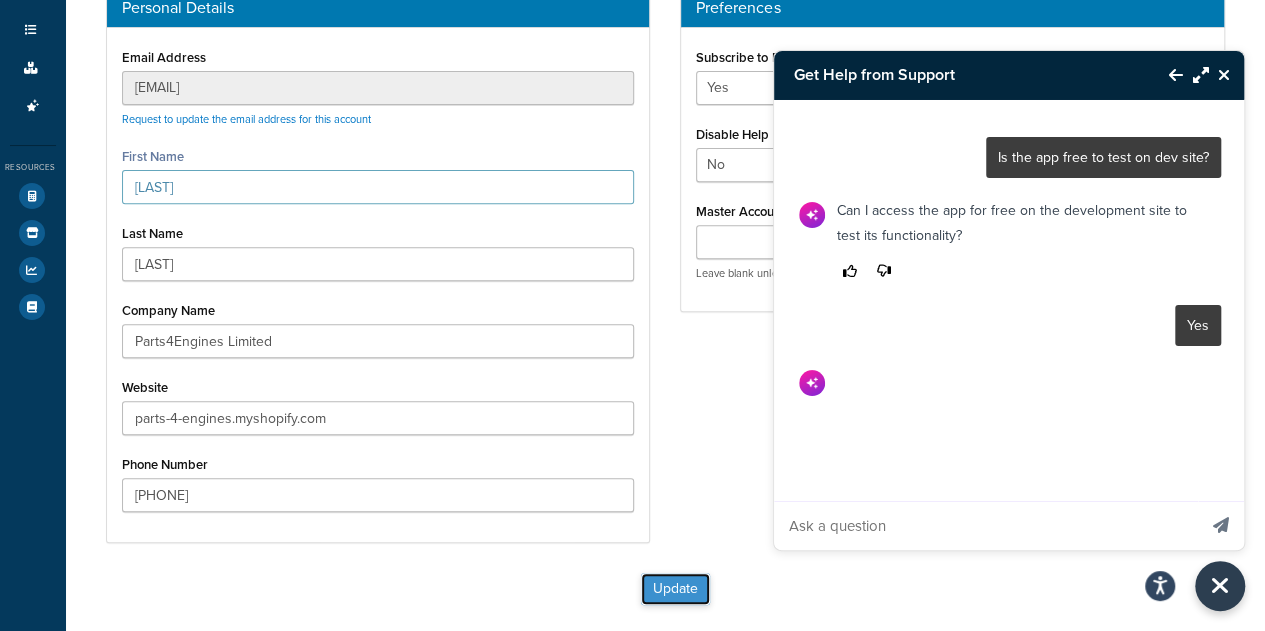 click on "Update" at bounding box center [675, 589] 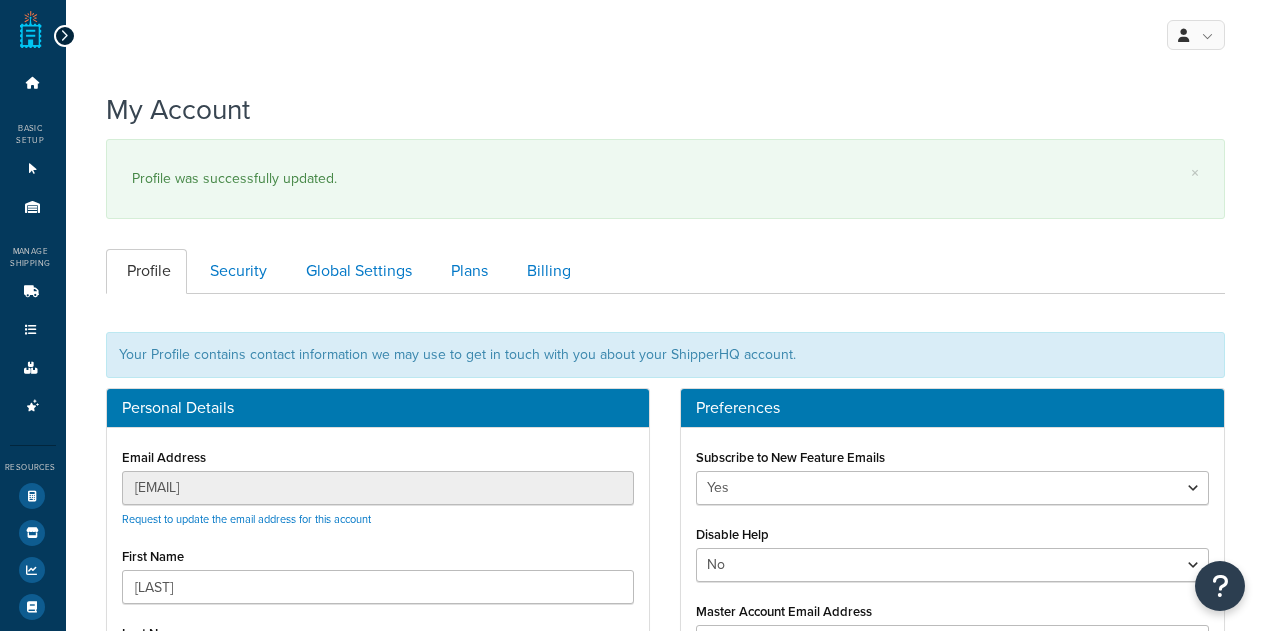 scroll, scrollTop: 0, scrollLeft: 0, axis: both 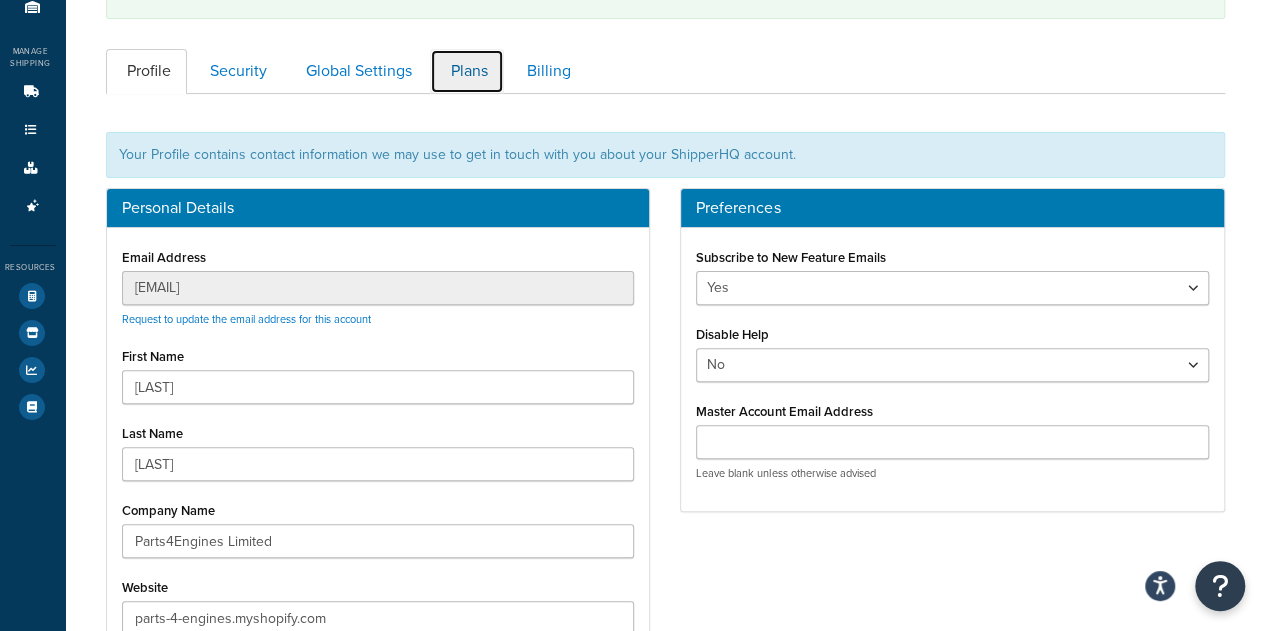 click on "Plans" at bounding box center (467, 71) 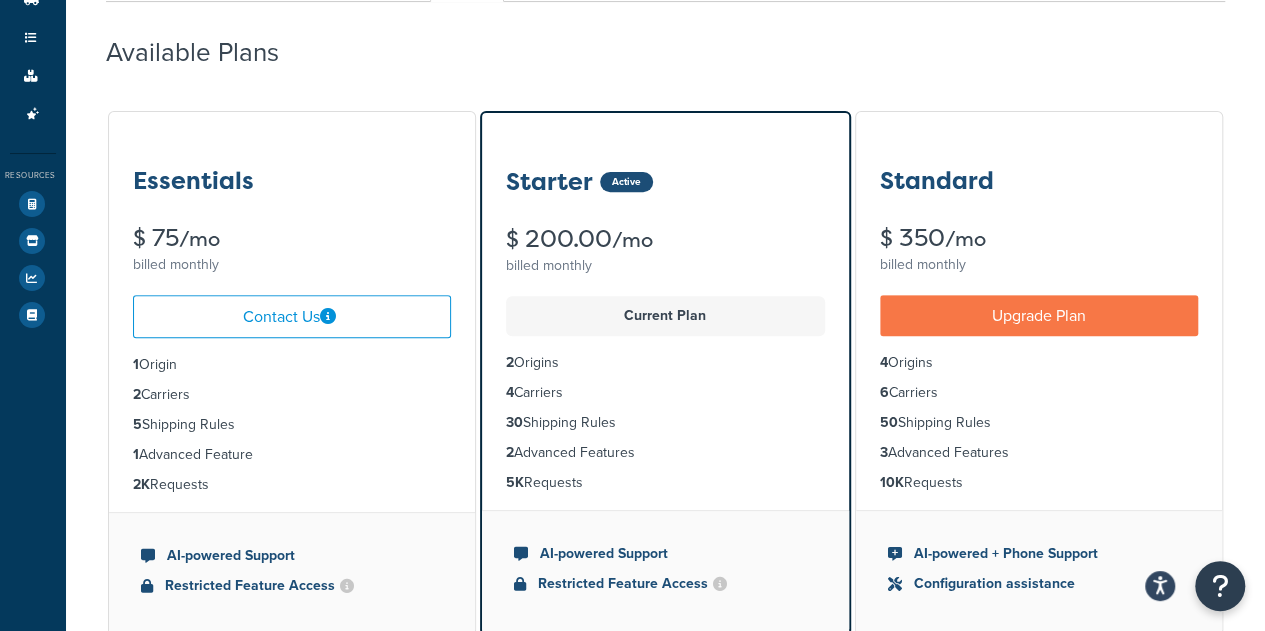scroll, scrollTop: 392, scrollLeft: 0, axis: vertical 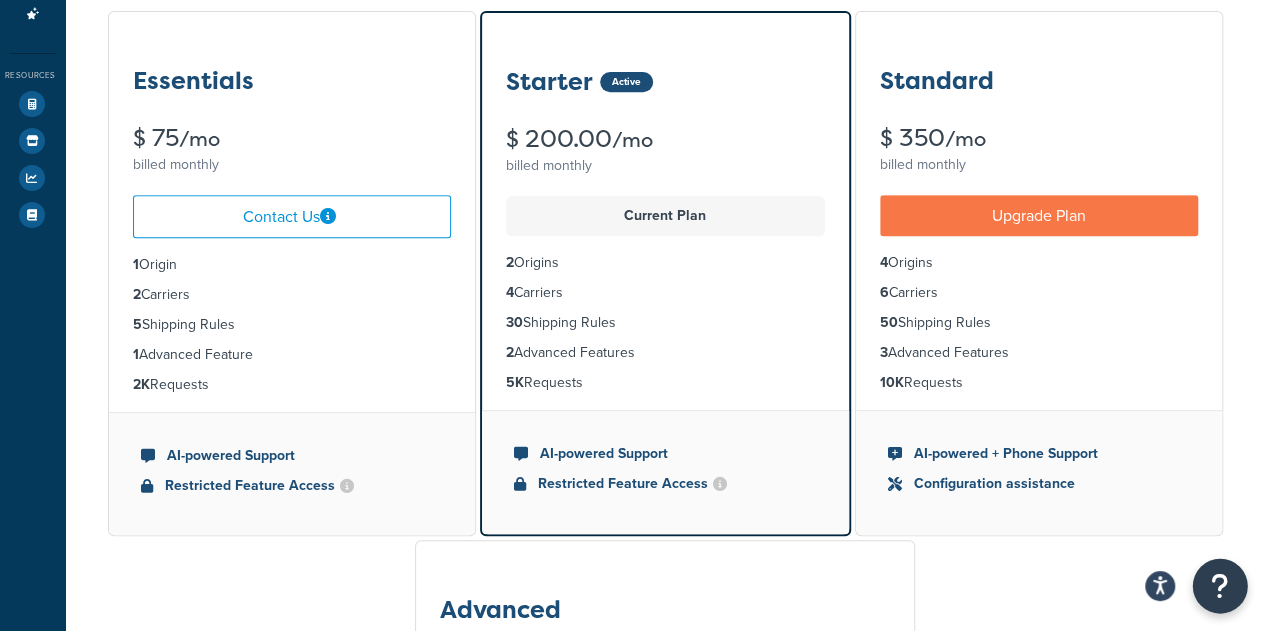 click at bounding box center (1220, 586) 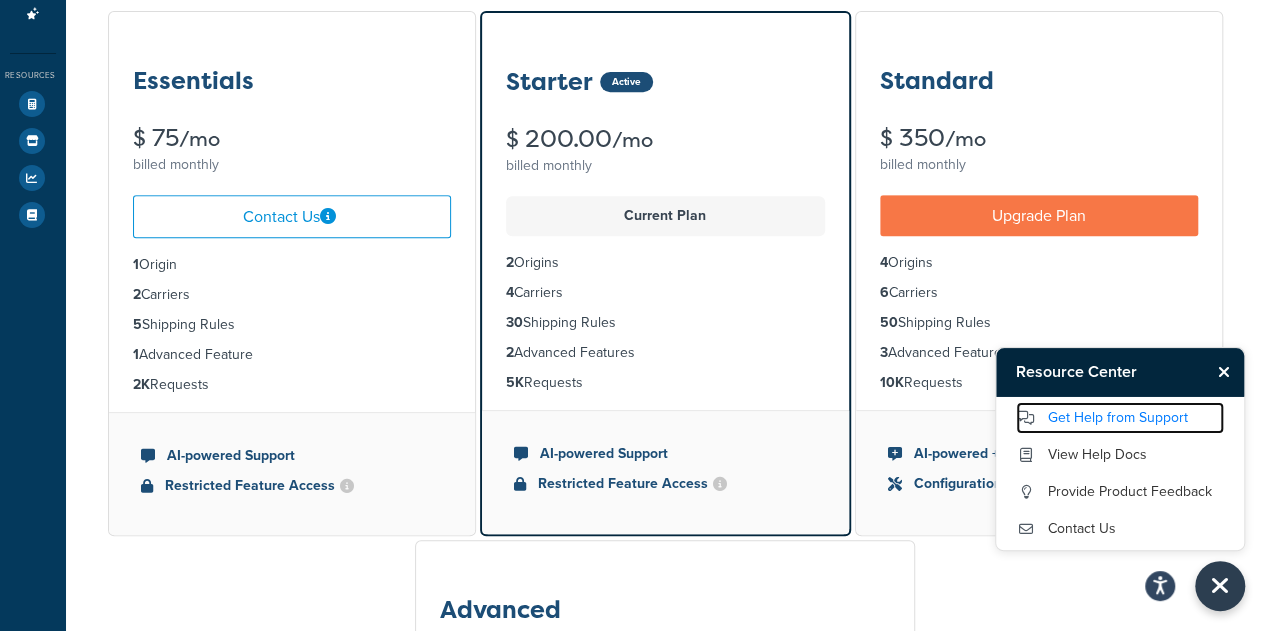 click on "Get Help from Support" at bounding box center (1120, 418) 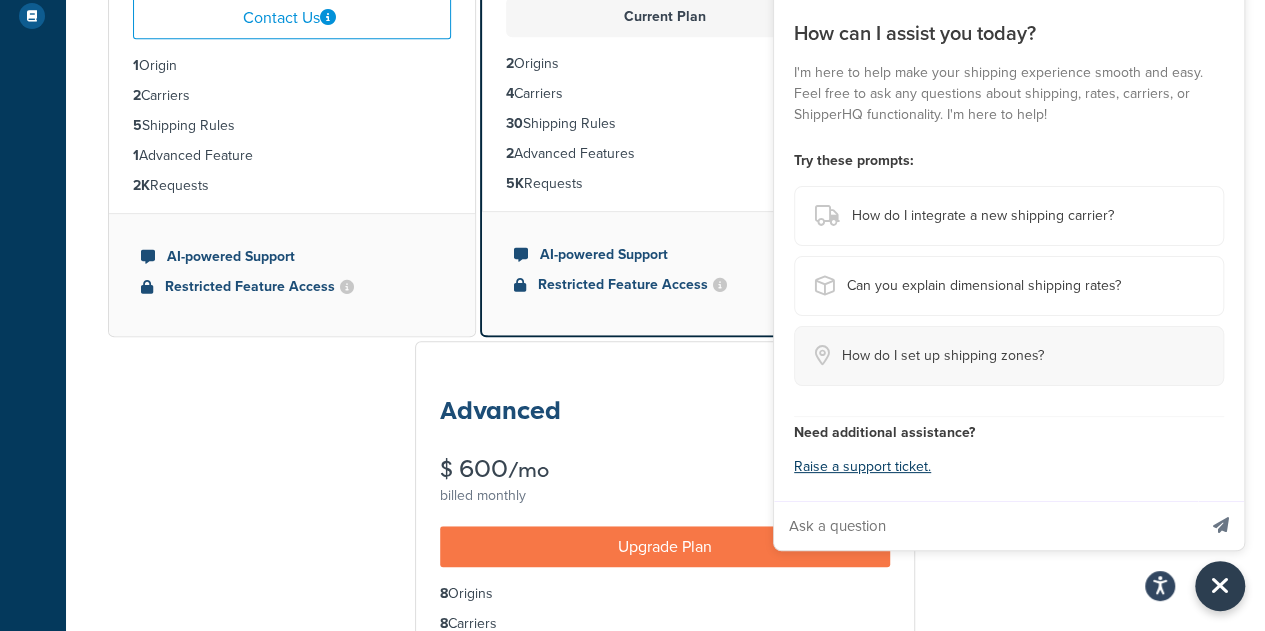 scroll, scrollTop: 592, scrollLeft: 0, axis: vertical 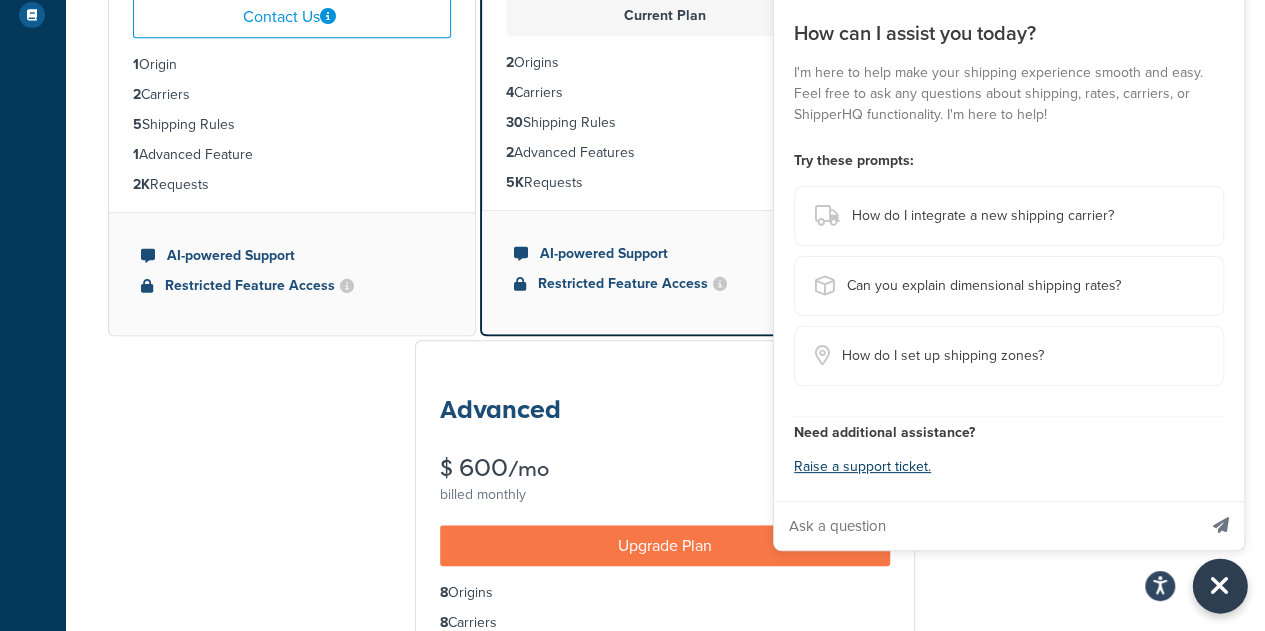 click at bounding box center (1220, 586) 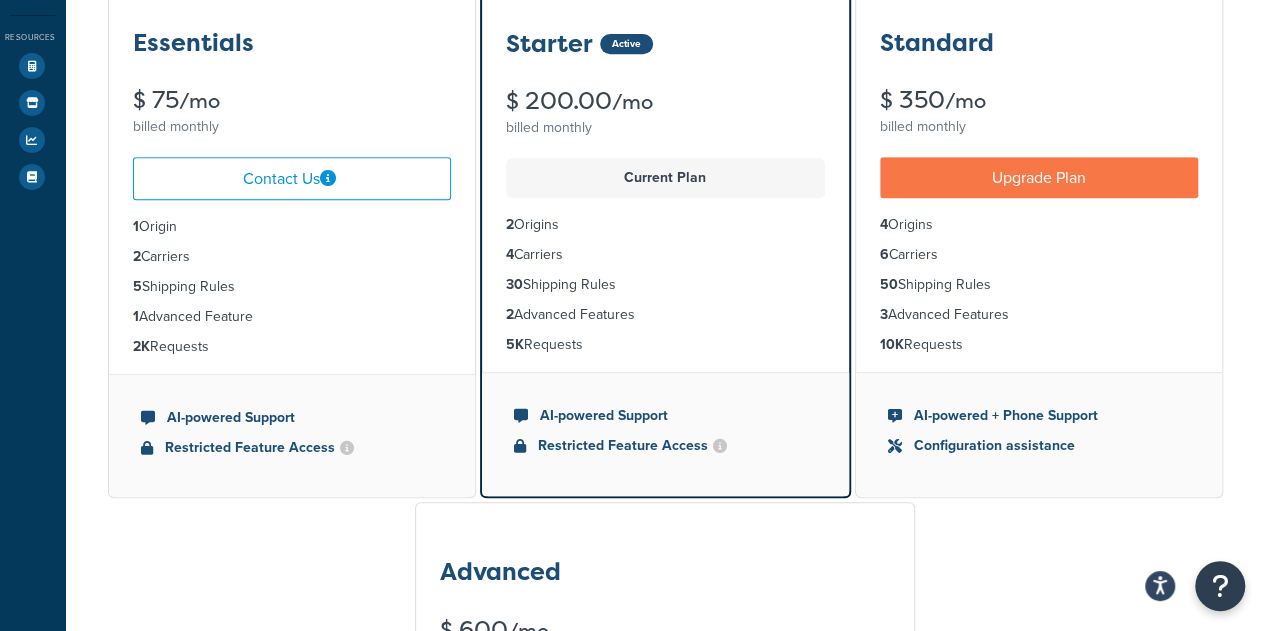scroll, scrollTop: 392, scrollLeft: 0, axis: vertical 